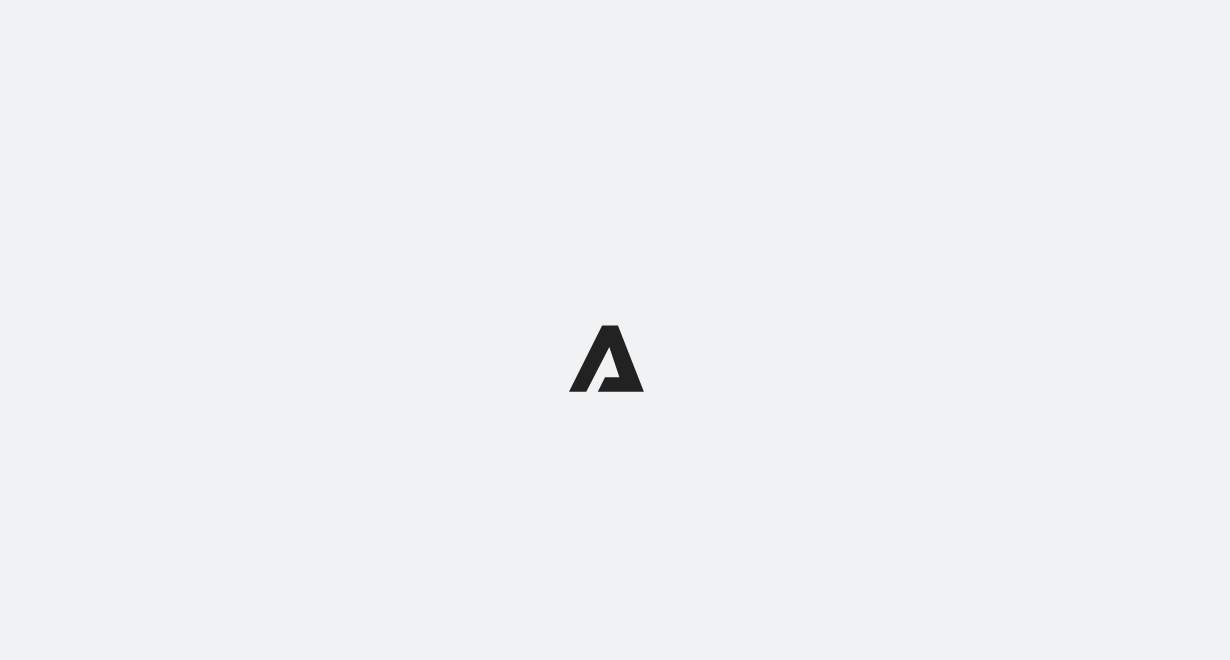 scroll, scrollTop: 0, scrollLeft: 0, axis: both 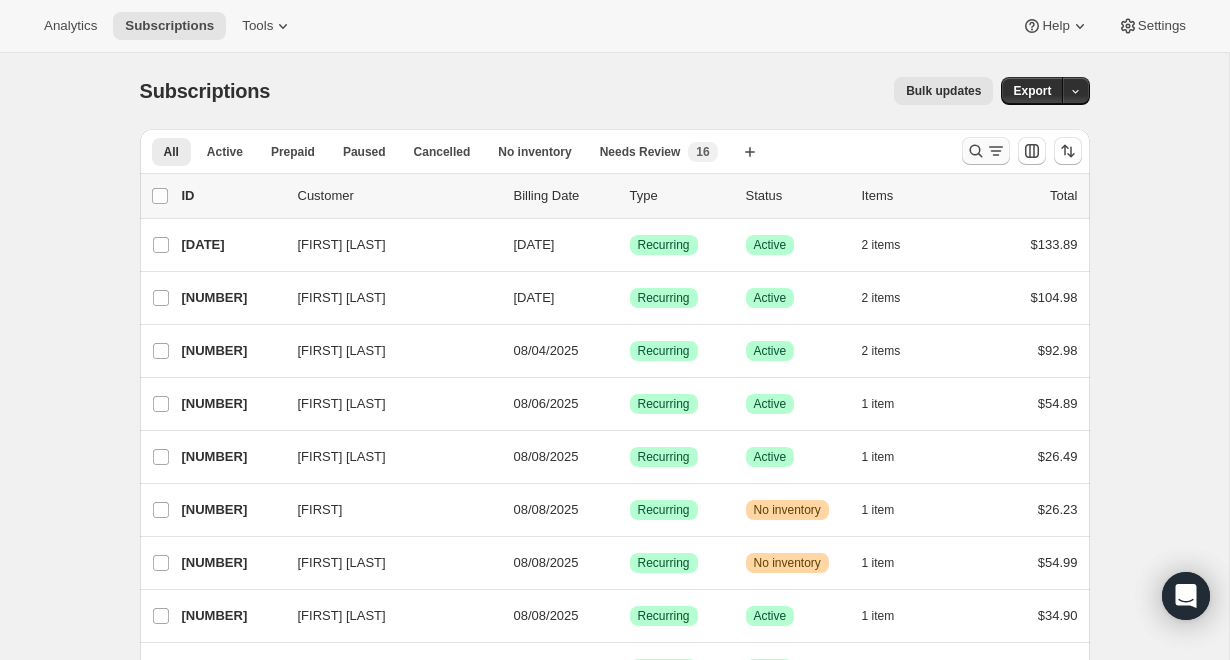click at bounding box center [986, 151] 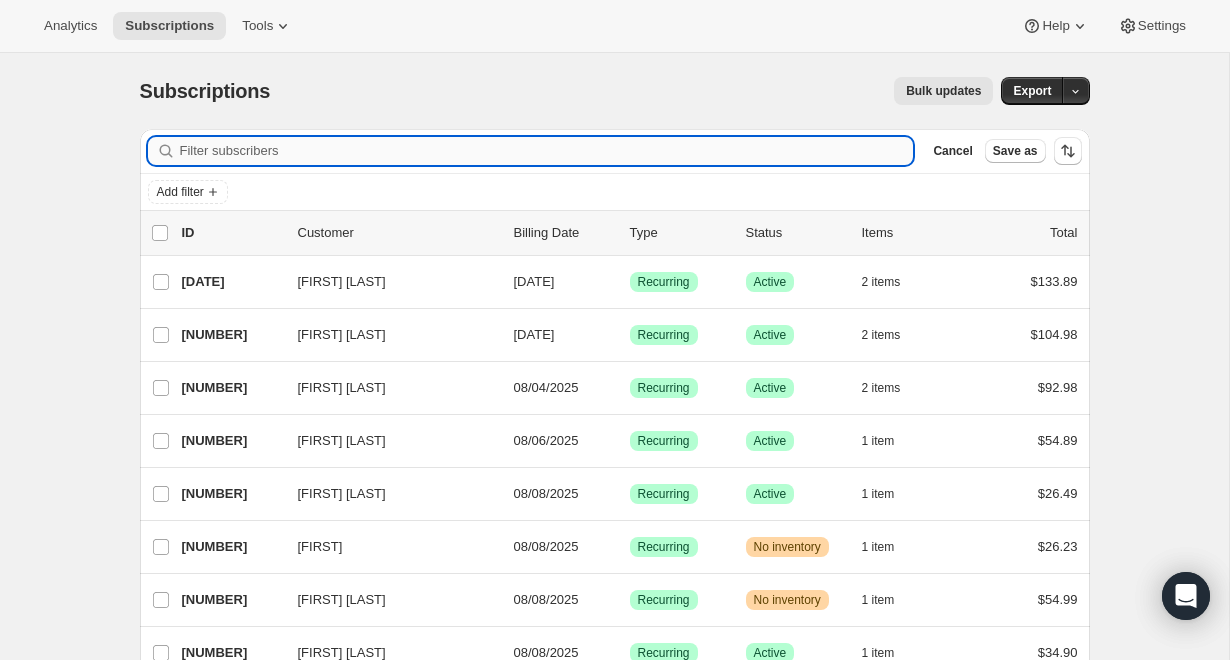 paste on "[EMAIL]" 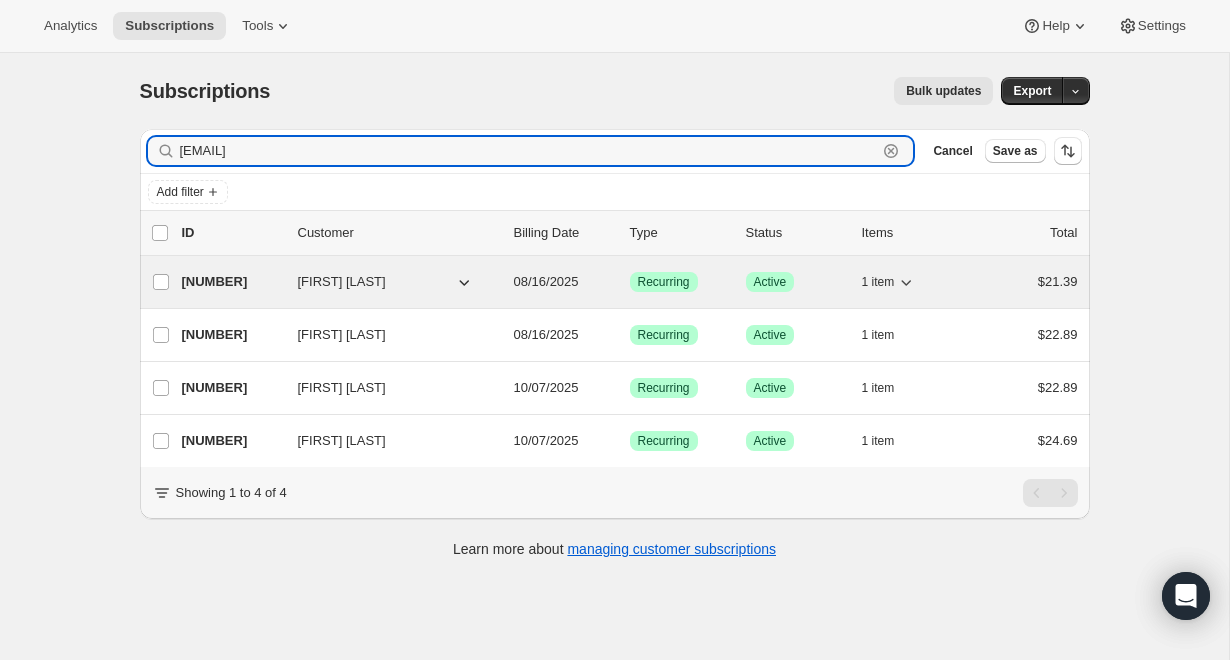 type on "[EMAIL]" 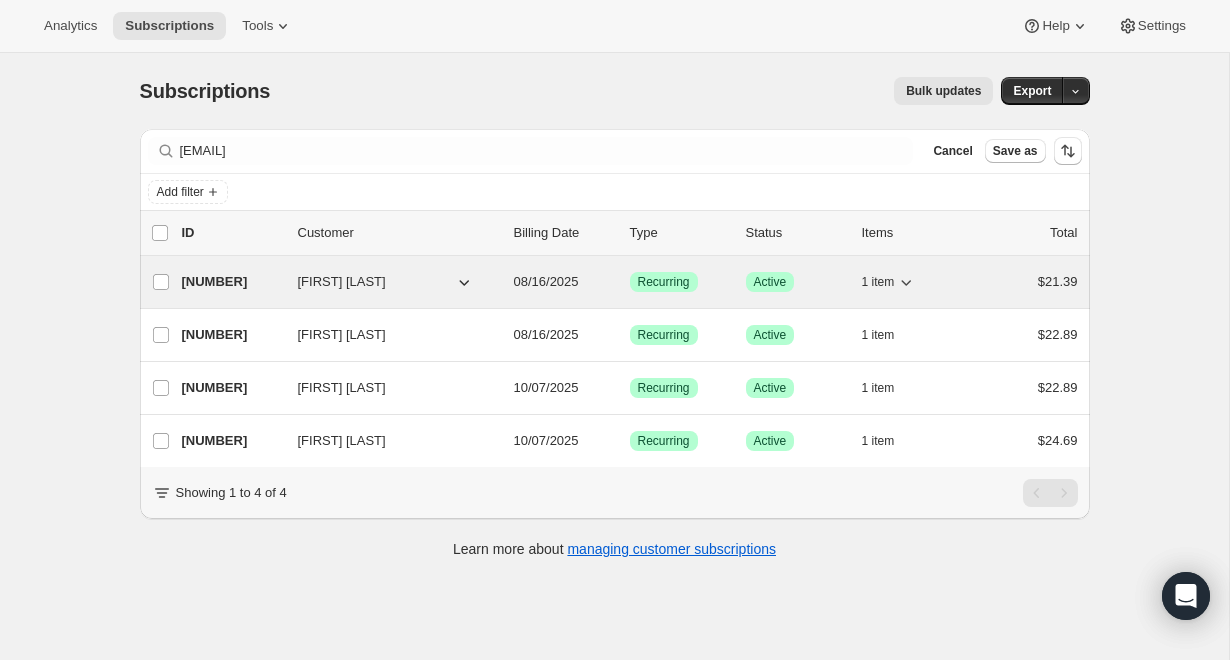 click on "[NUMBER]" at bounding box center (232, 282) 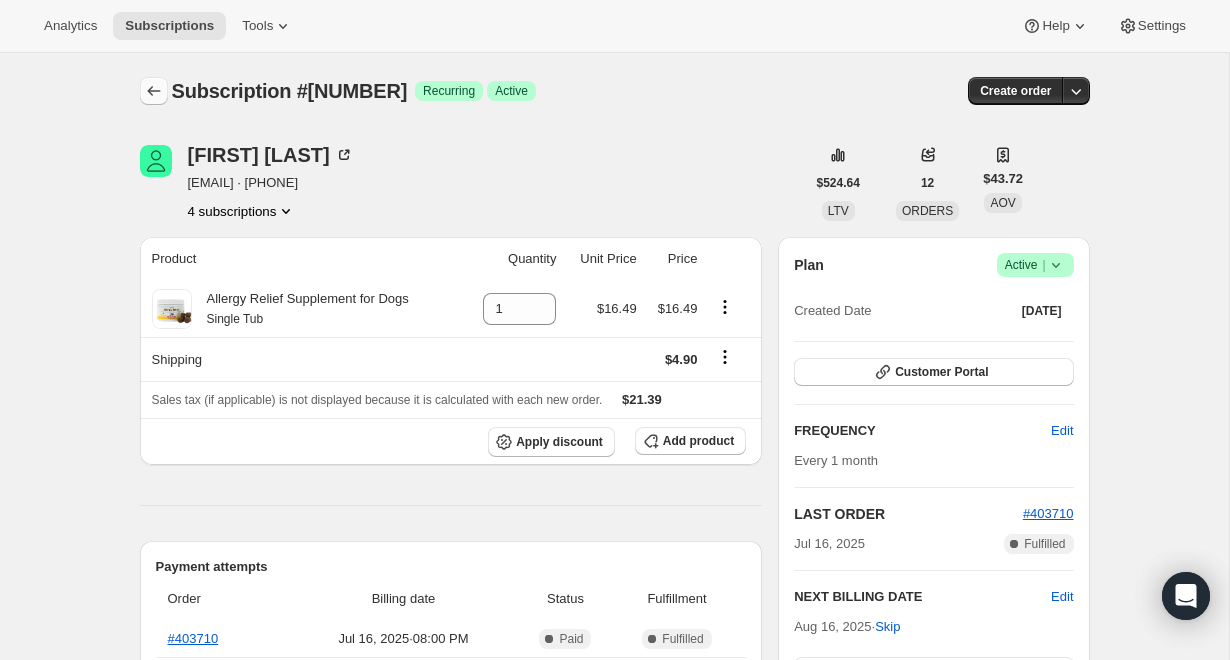 click 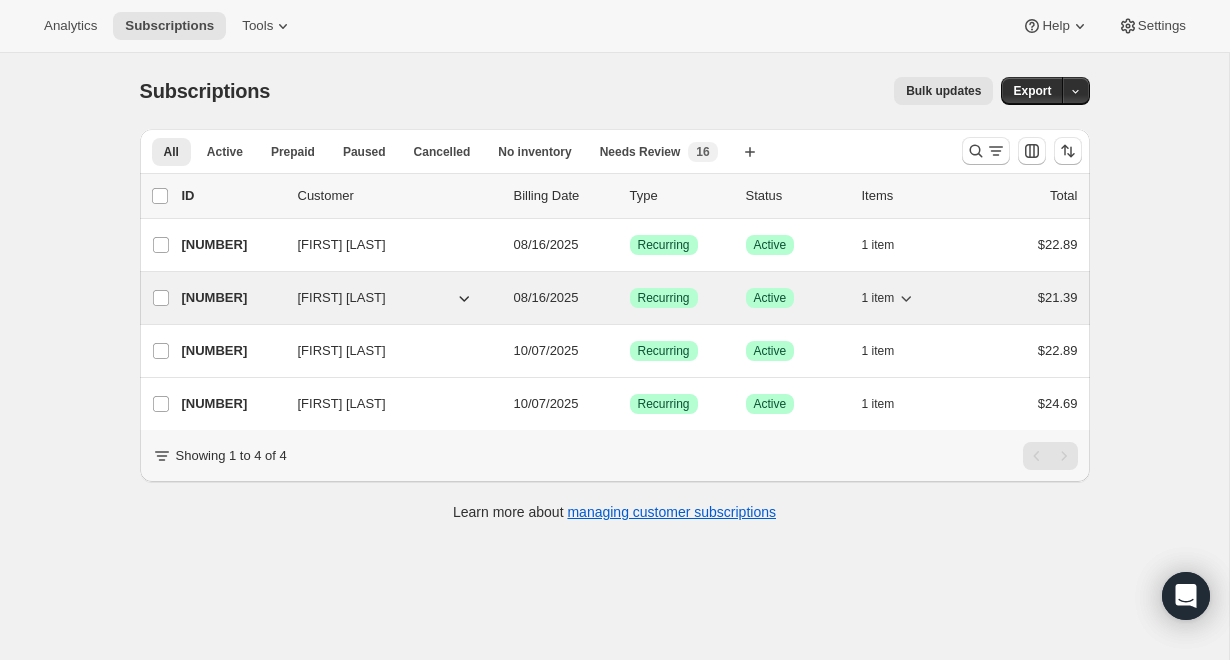 click on "[NUMBER]" at bounding box center (232, 298) 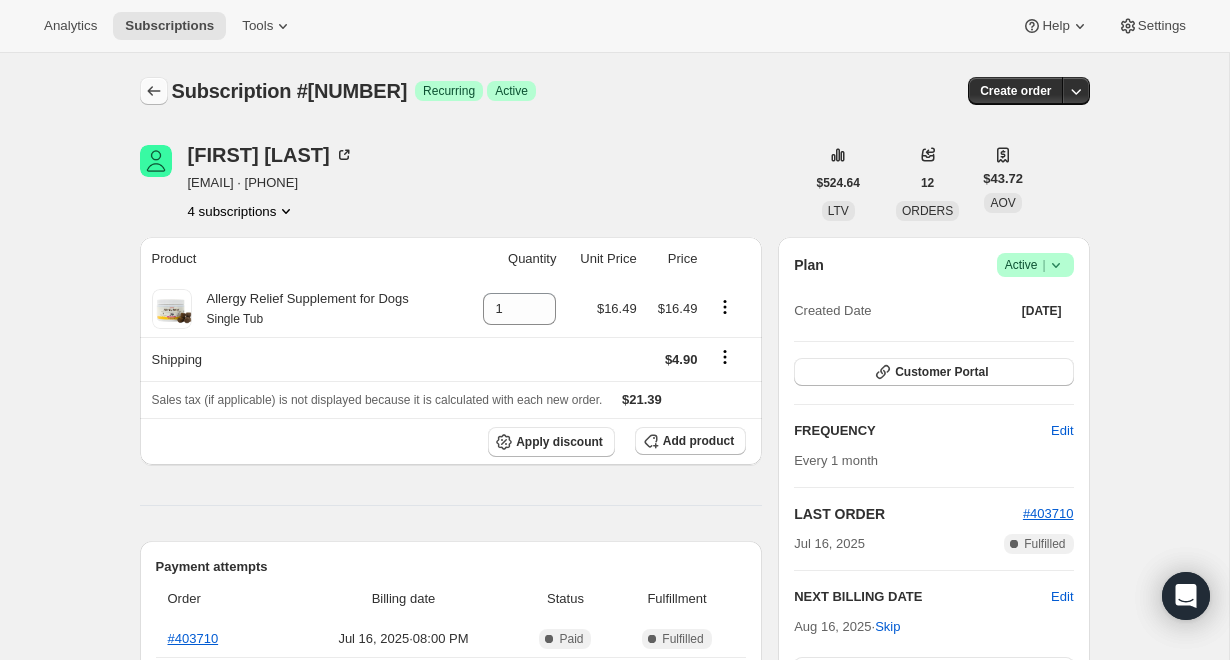click 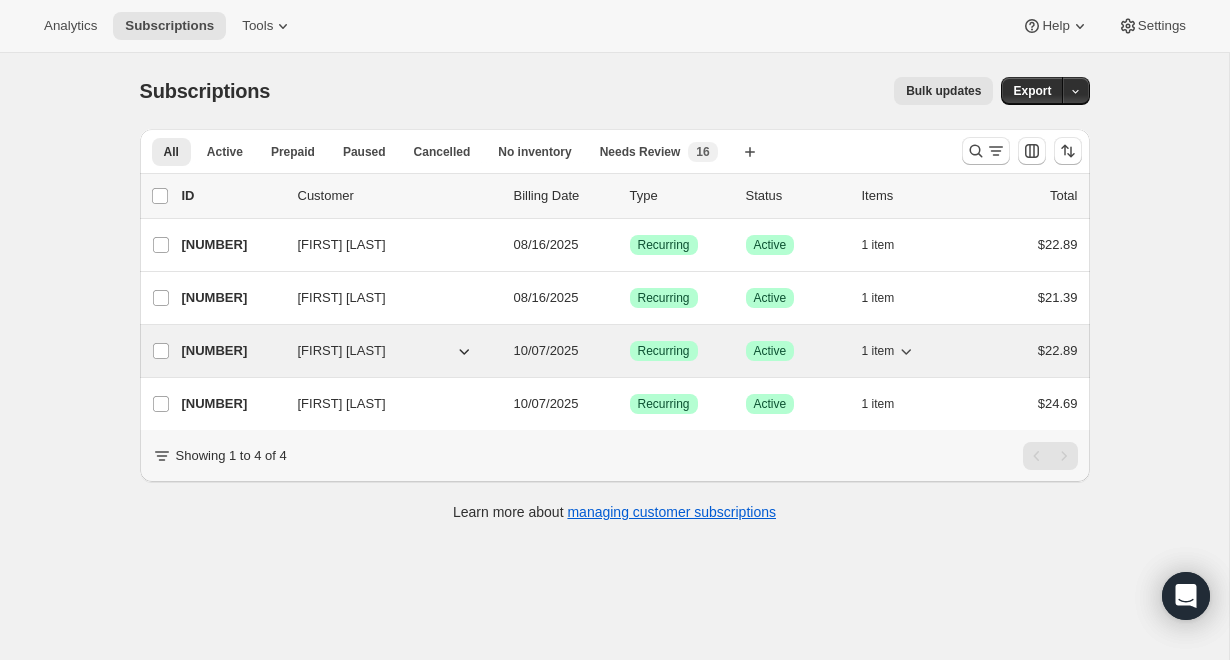 click on "[NUMBER]" at bounding box center (232, 351) 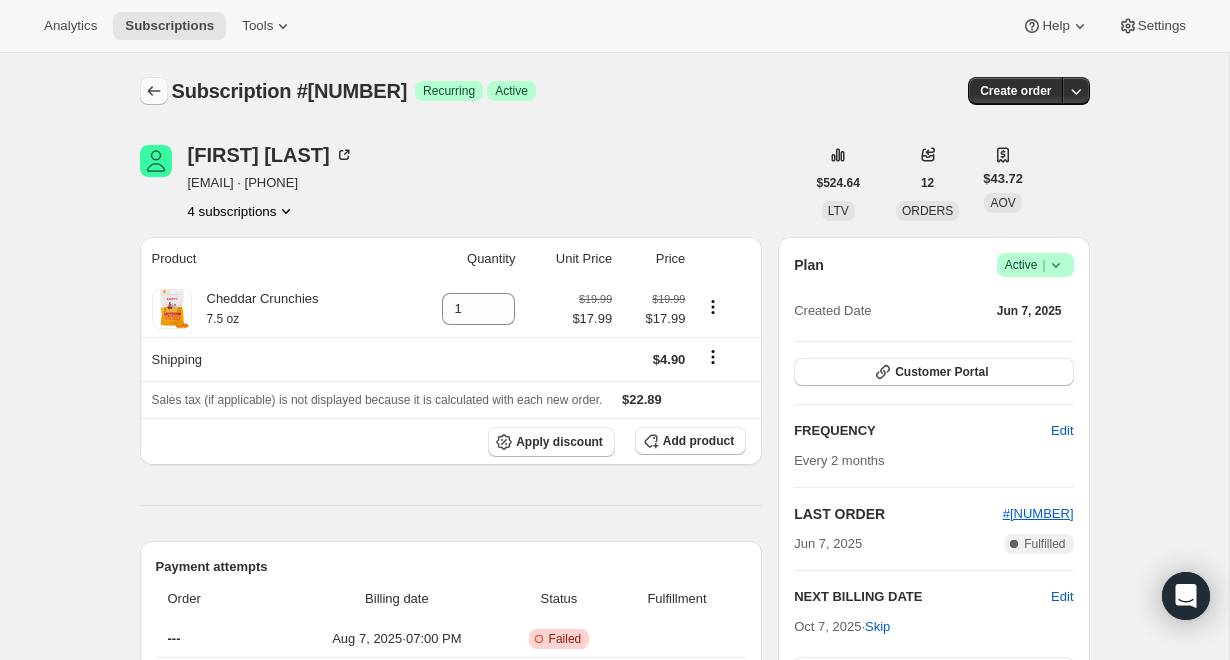 click 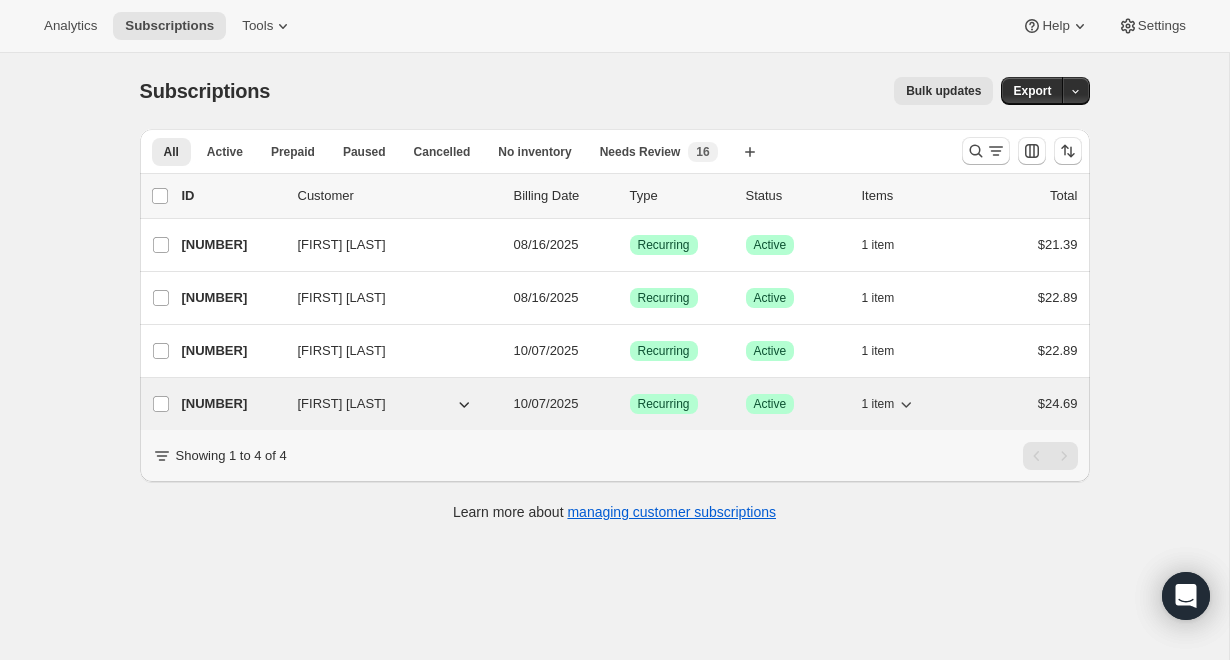 click on "[NUMBER]" at bounding box center [232, 404] 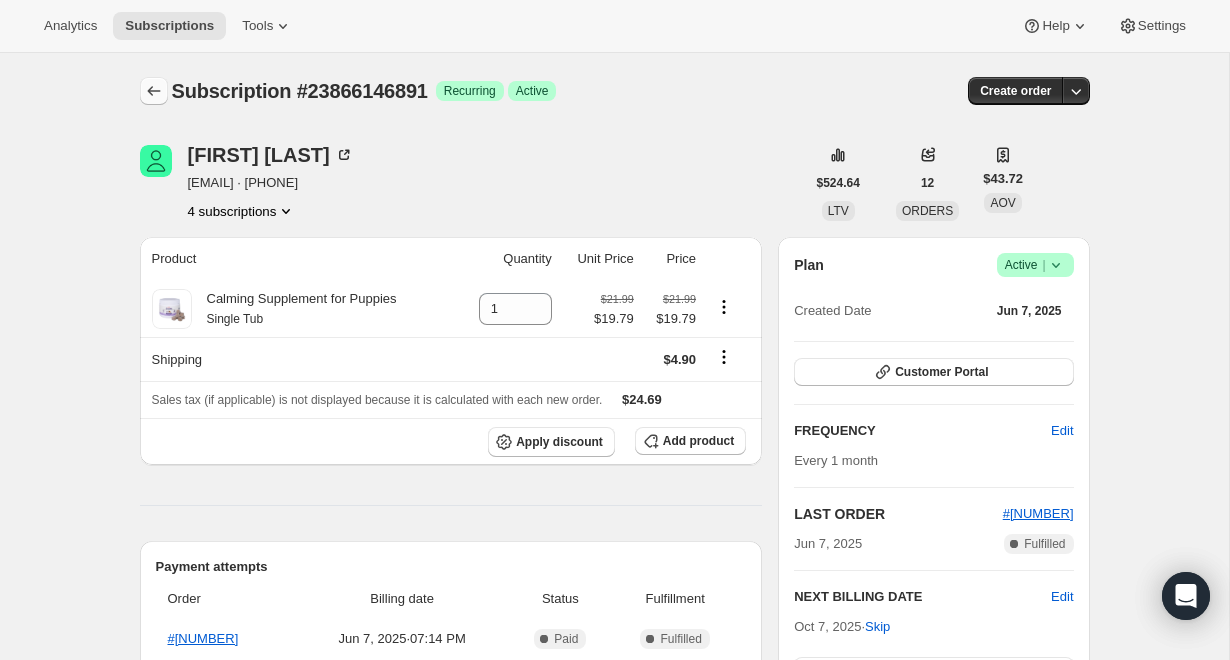 click 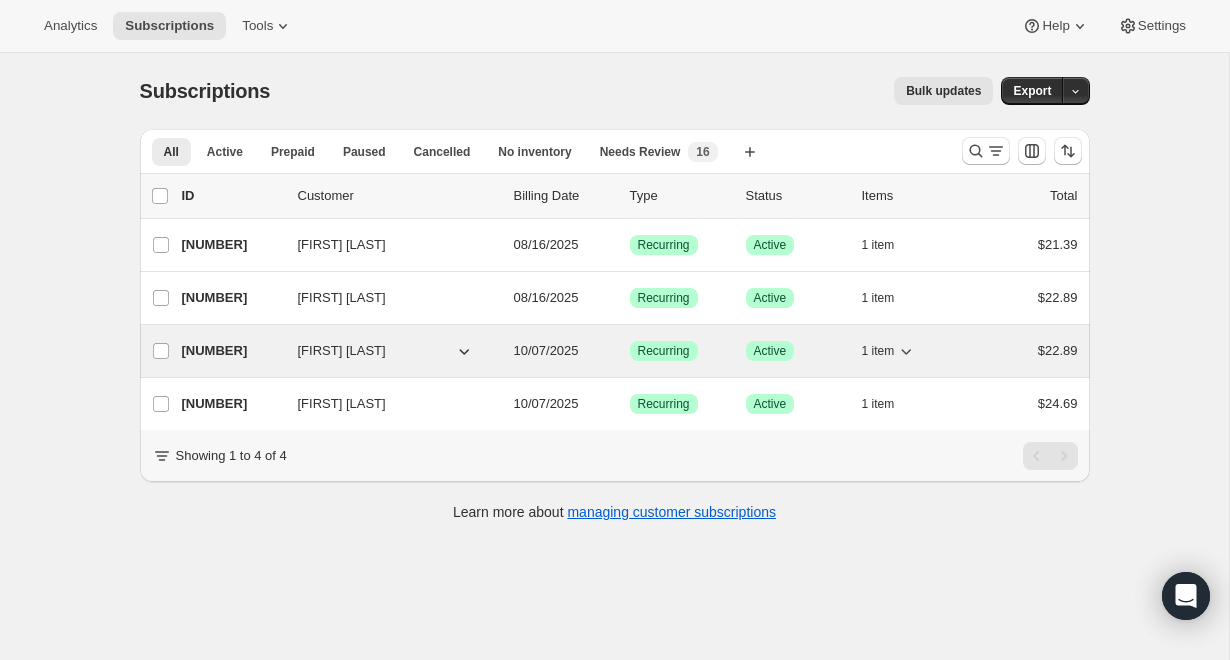 click on "[NUMBER]" at bounding box center [232, 351] 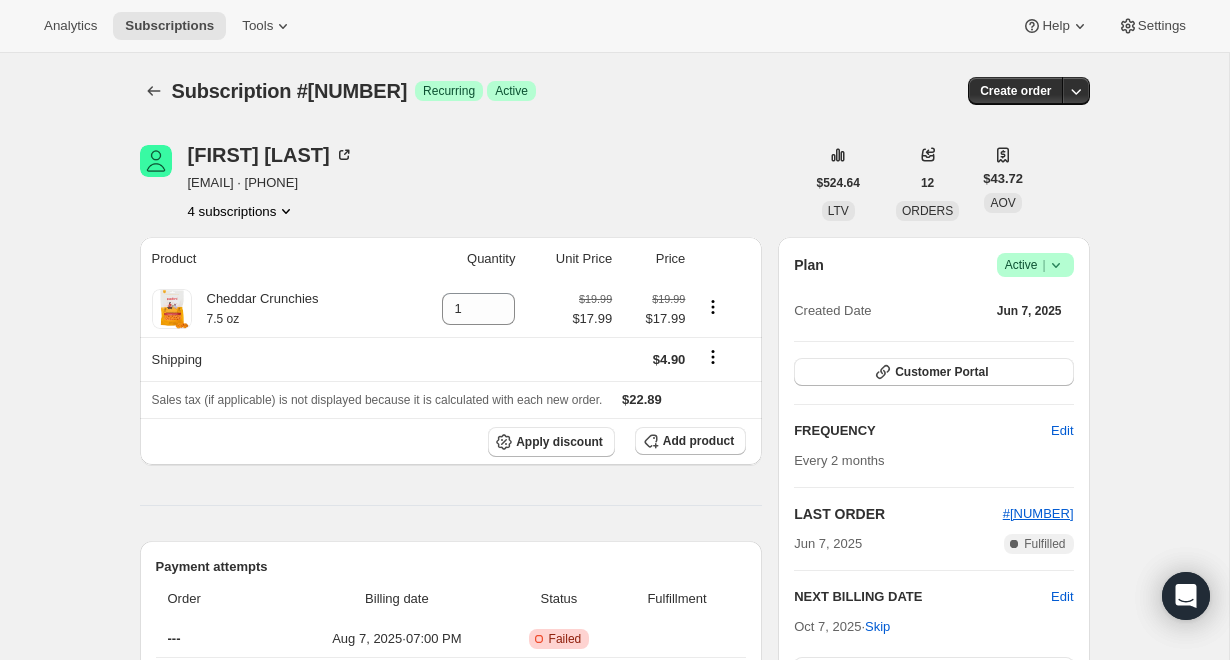 click 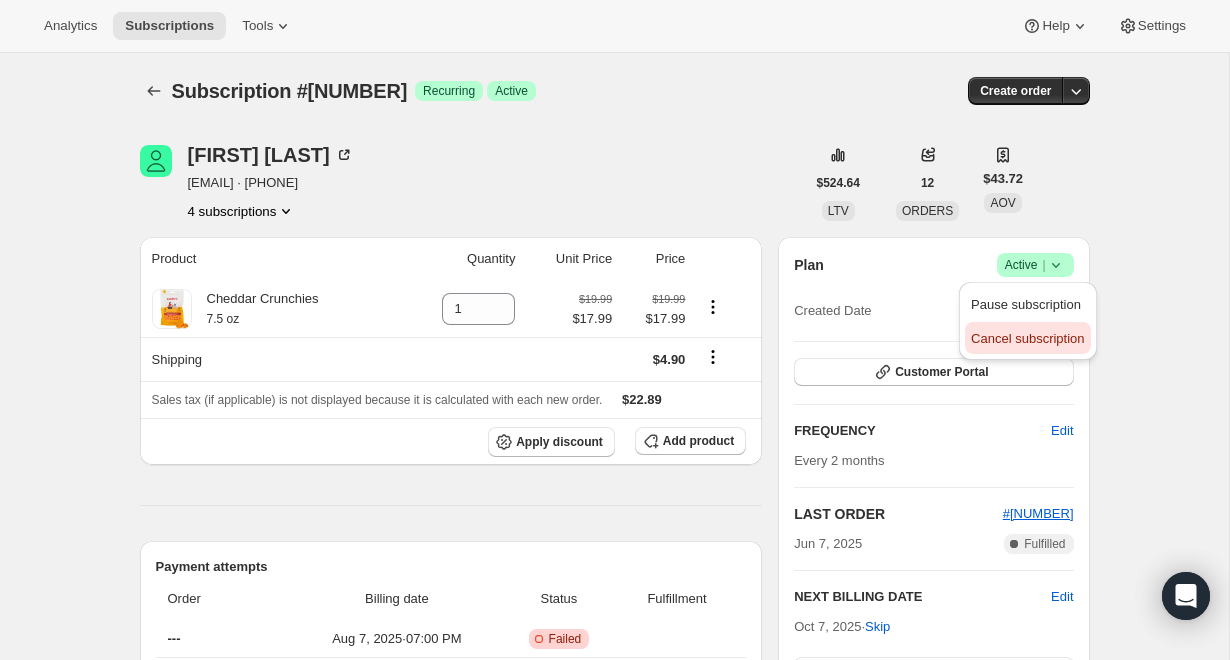 click on "Cancel subscription" at bounding box center [1027, 338] 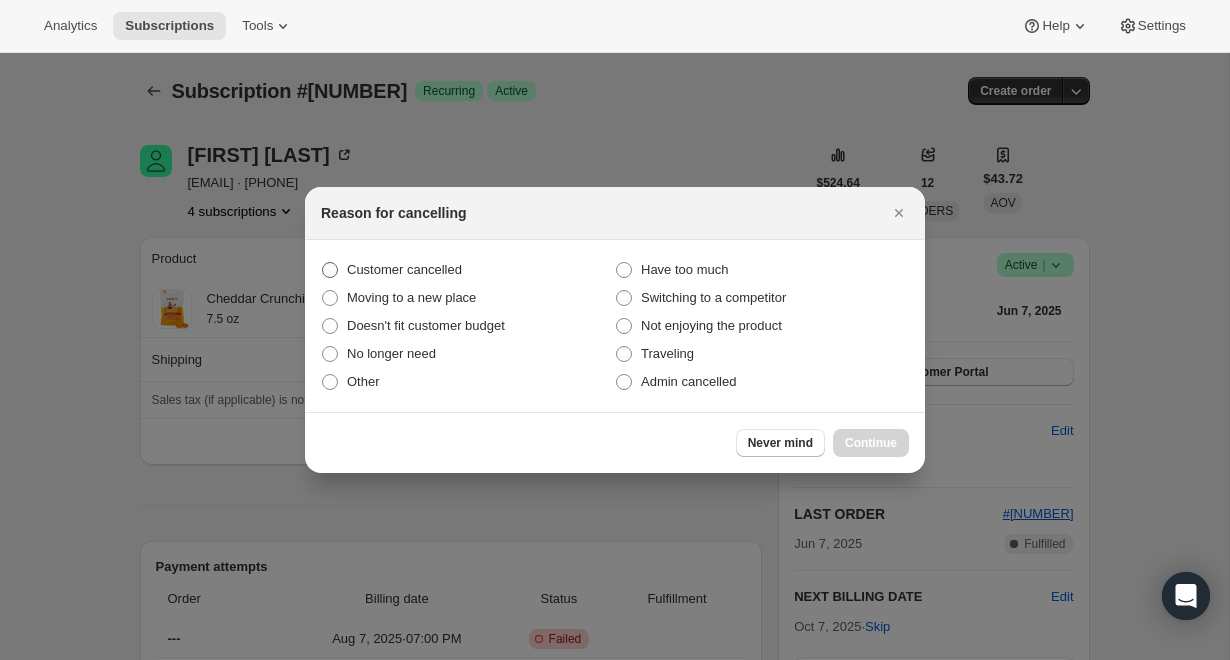 click on "Customer cancelled" at bounding box center (404, 269) 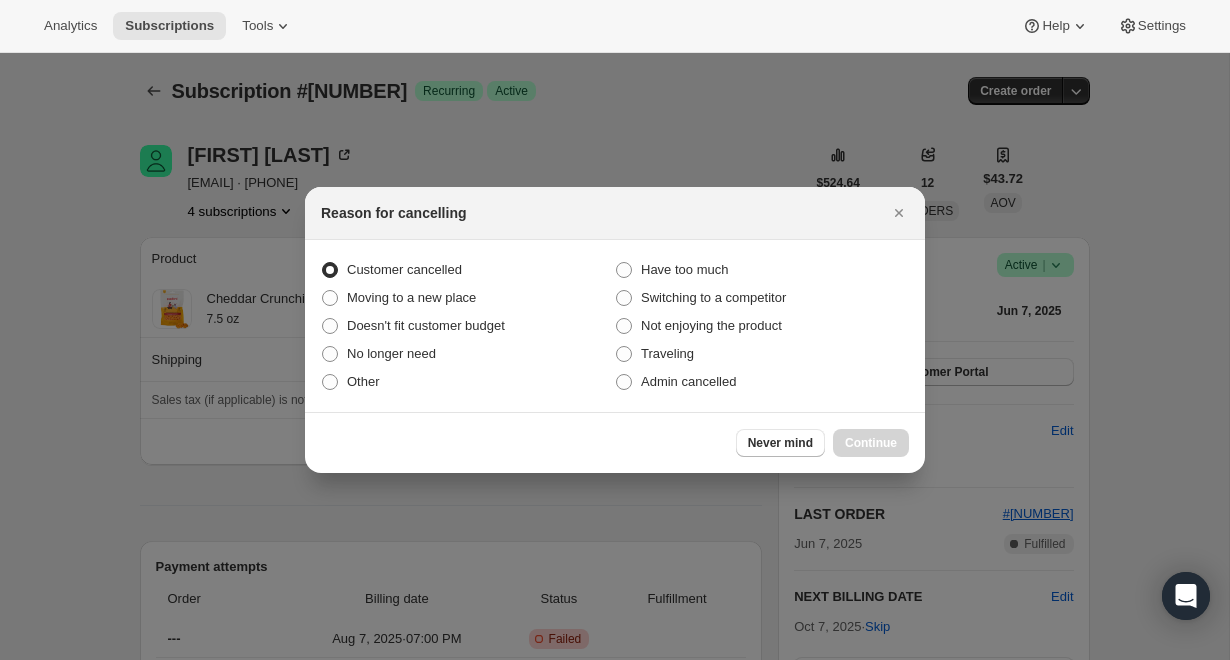 radio on "true" 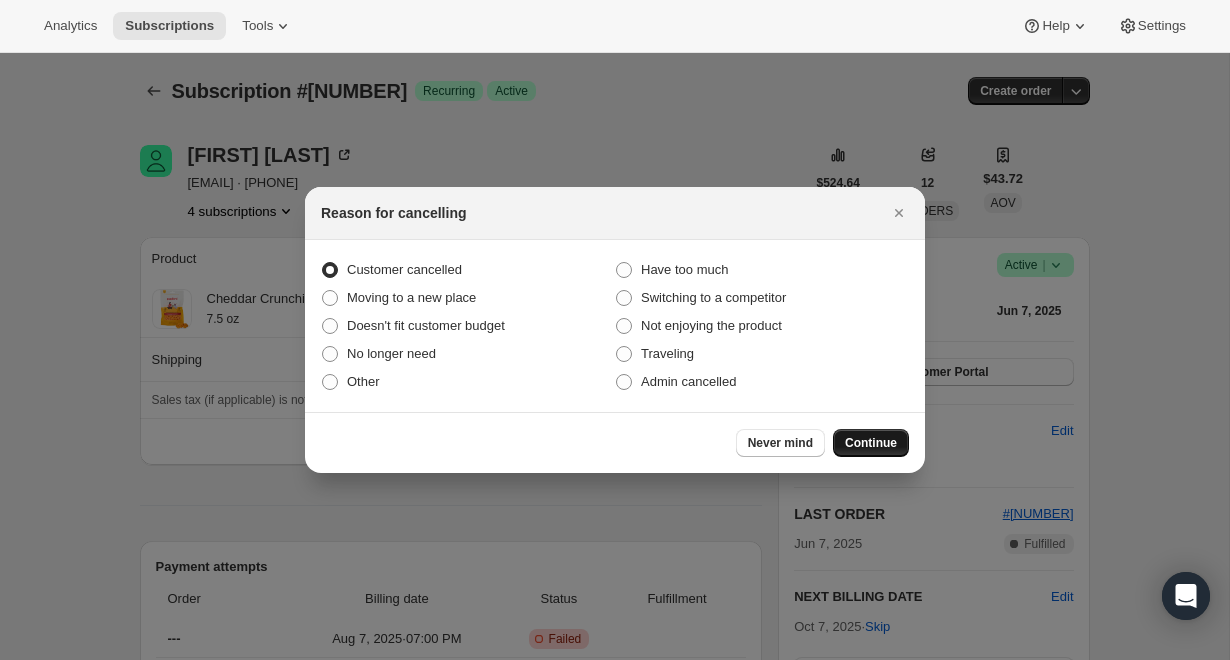 click on "Continue" at bounding box center [871, 443] 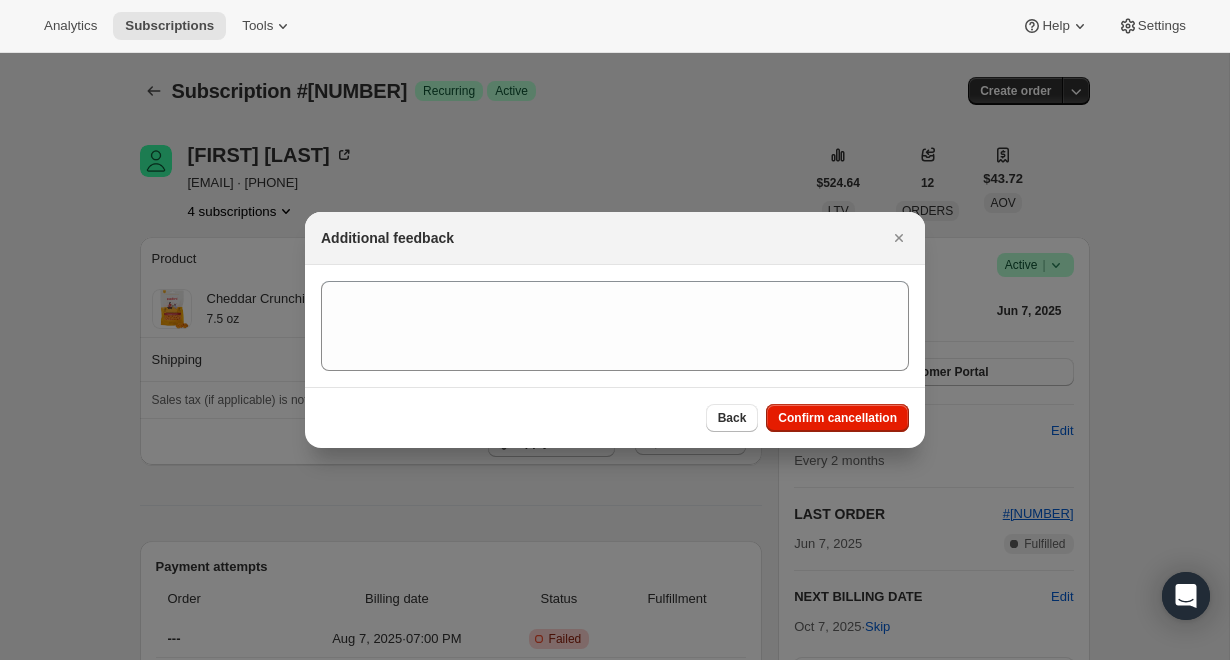 click on "Back Confirm cancellation" at bounding box center (615, 417) 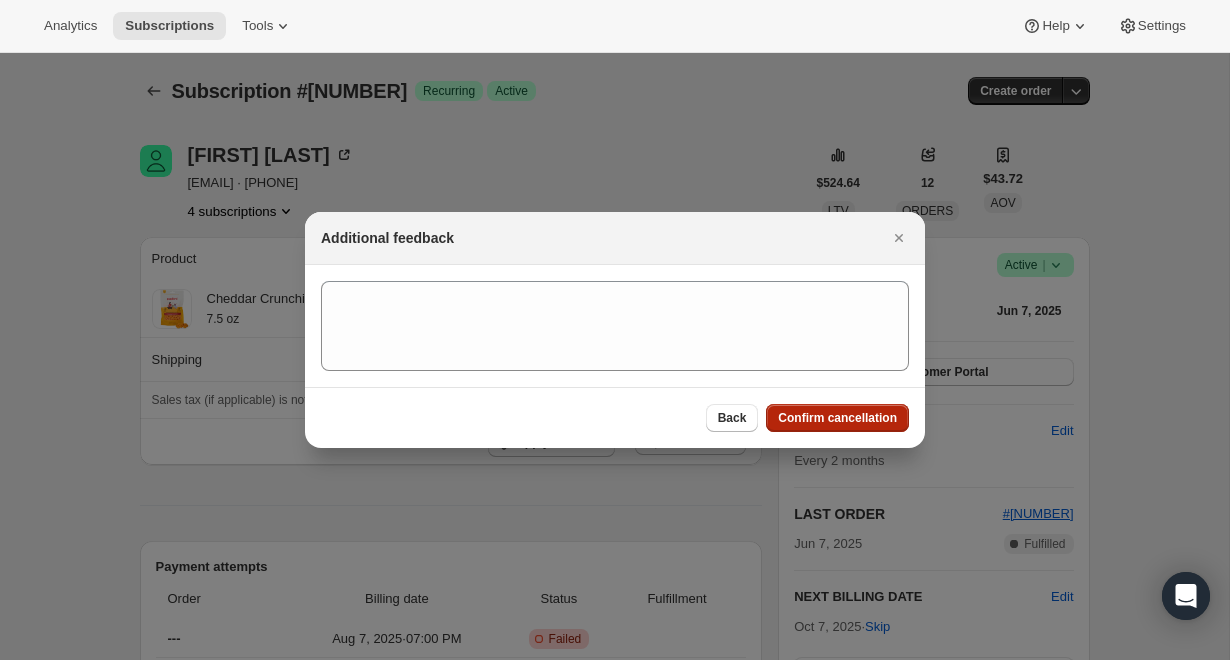 click on "Confirm cancellation" at bounding box center (837, 418) 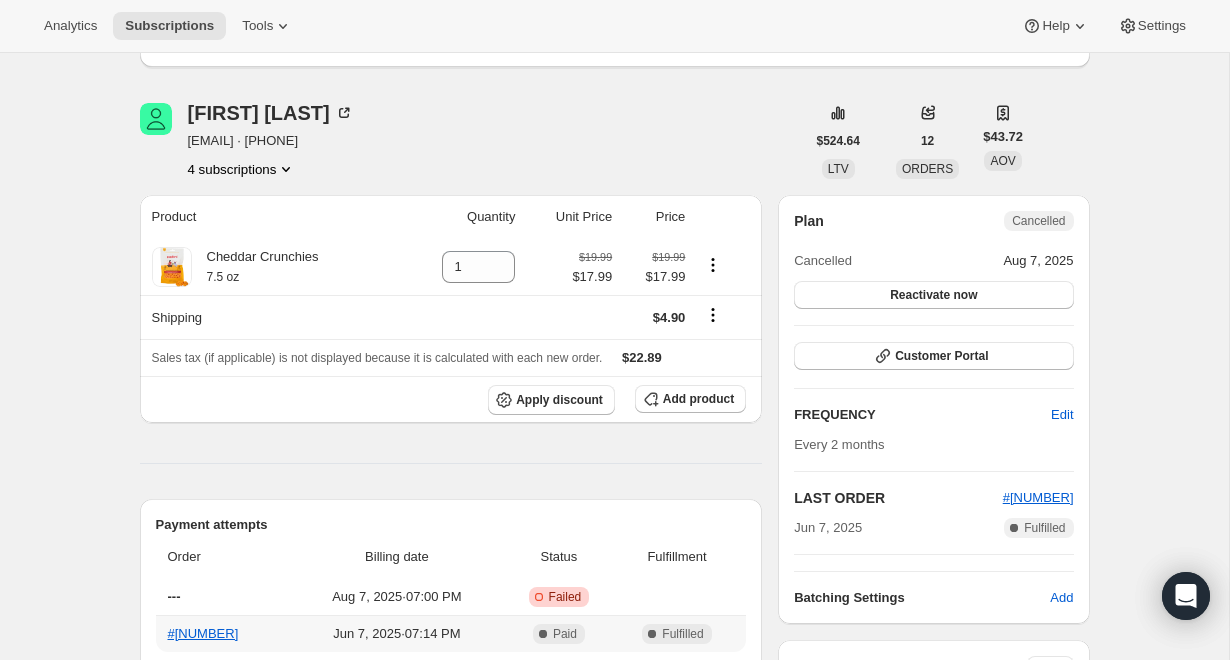 scroll, scrollTop: 0, scrollLeft: 0, axis: both 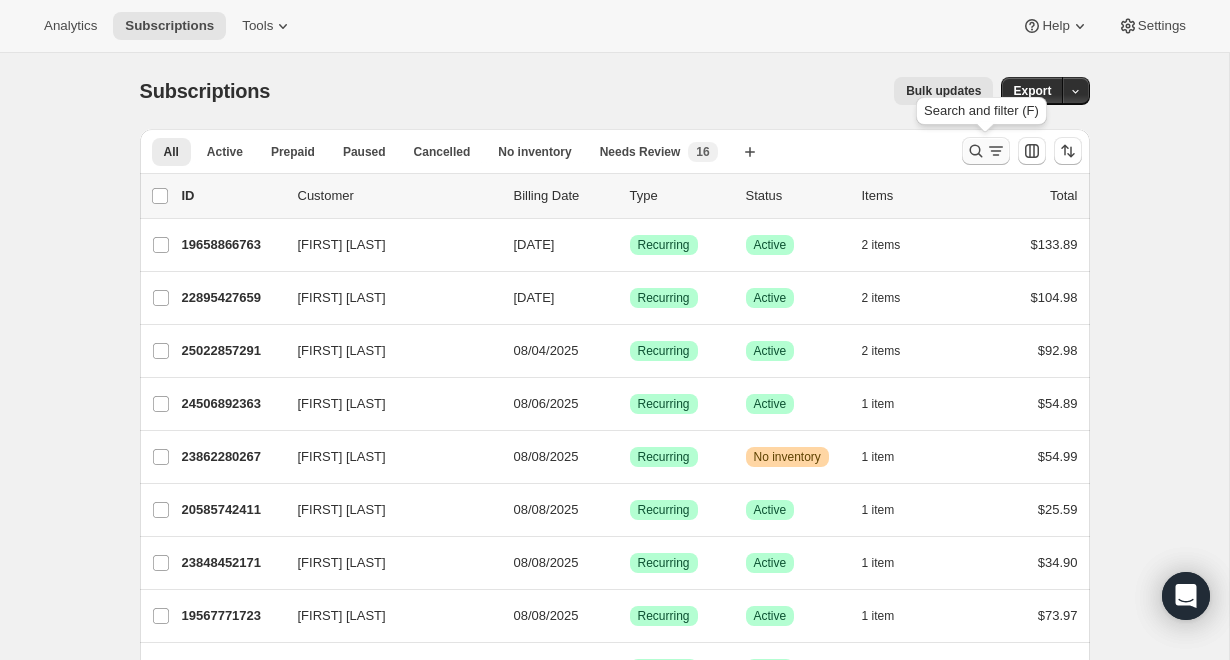 click 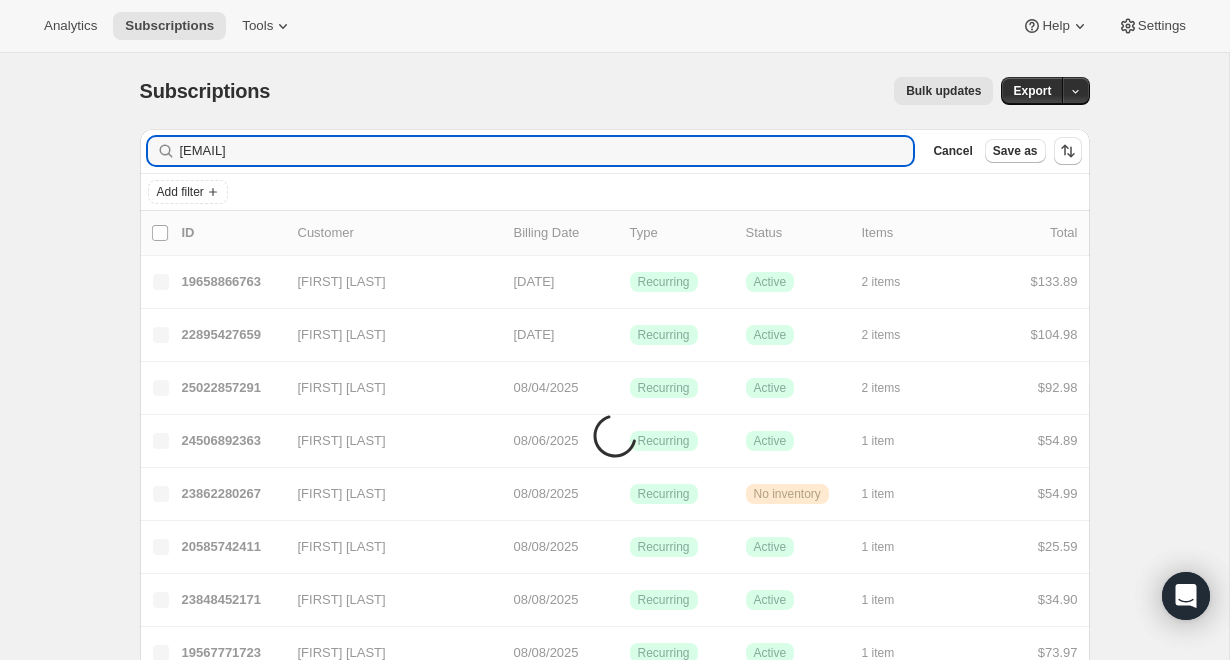 type on "sandgarlop7@yahoo.com" 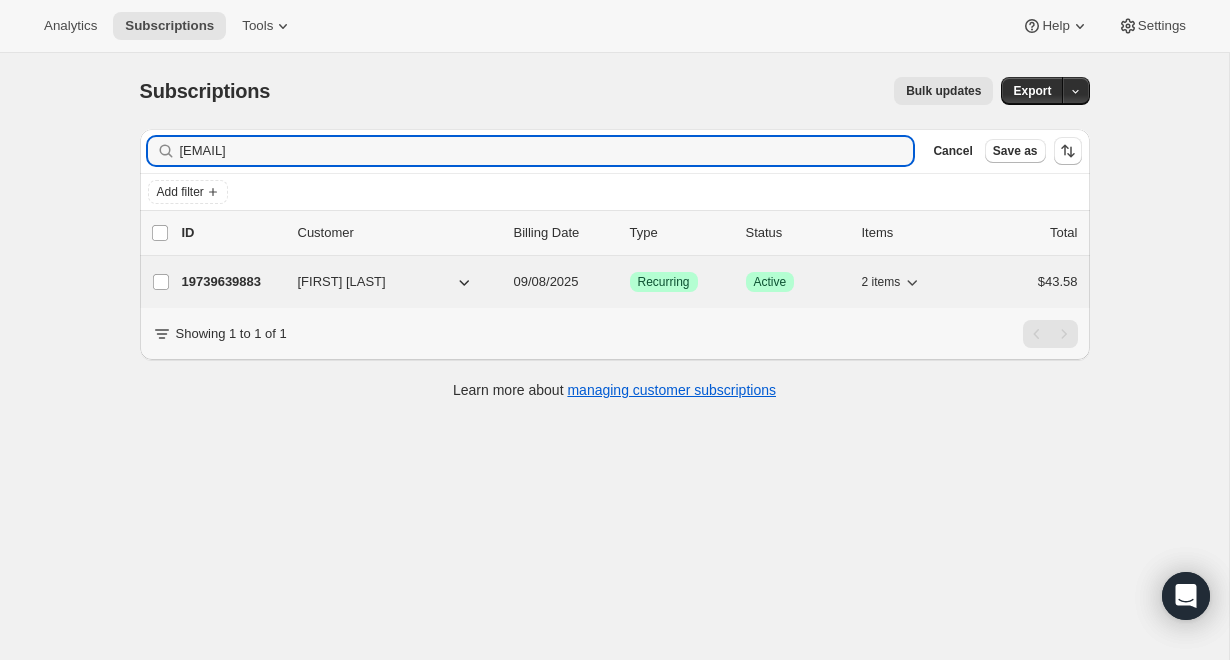 click on "19739639883" at bounding box center [232, 282] 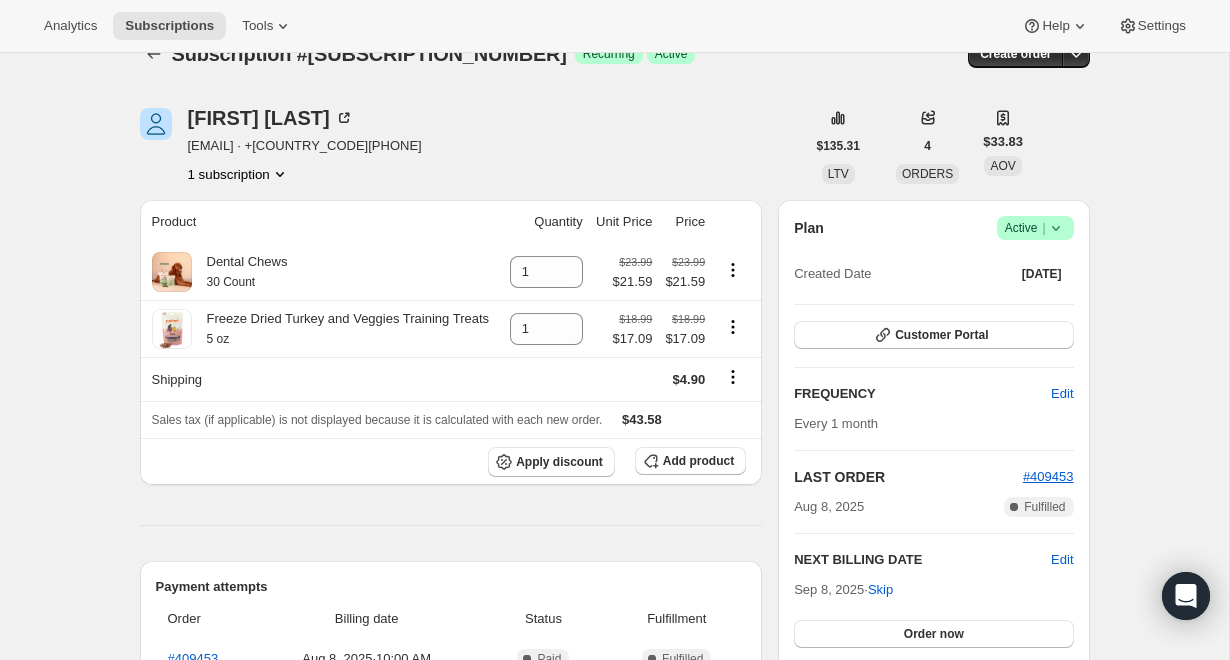 scroll, scrollTop: 0, scrollLeft: 0, axis: both 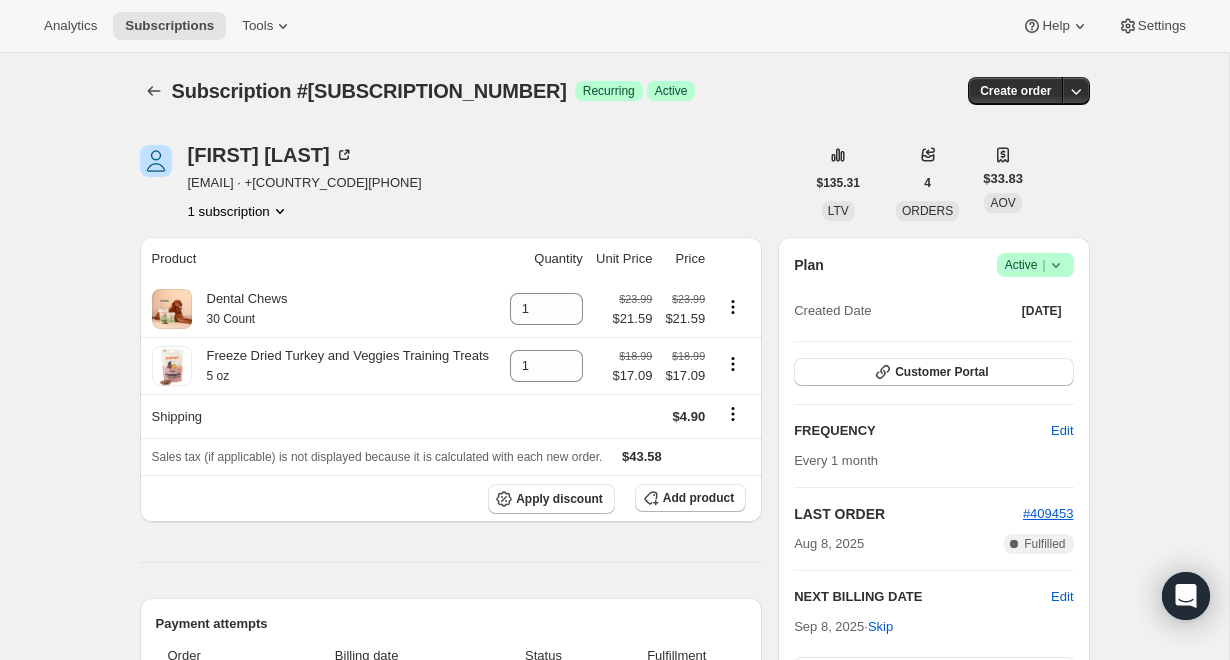 click on "Success Active |" at bounding box center (1035, 265) 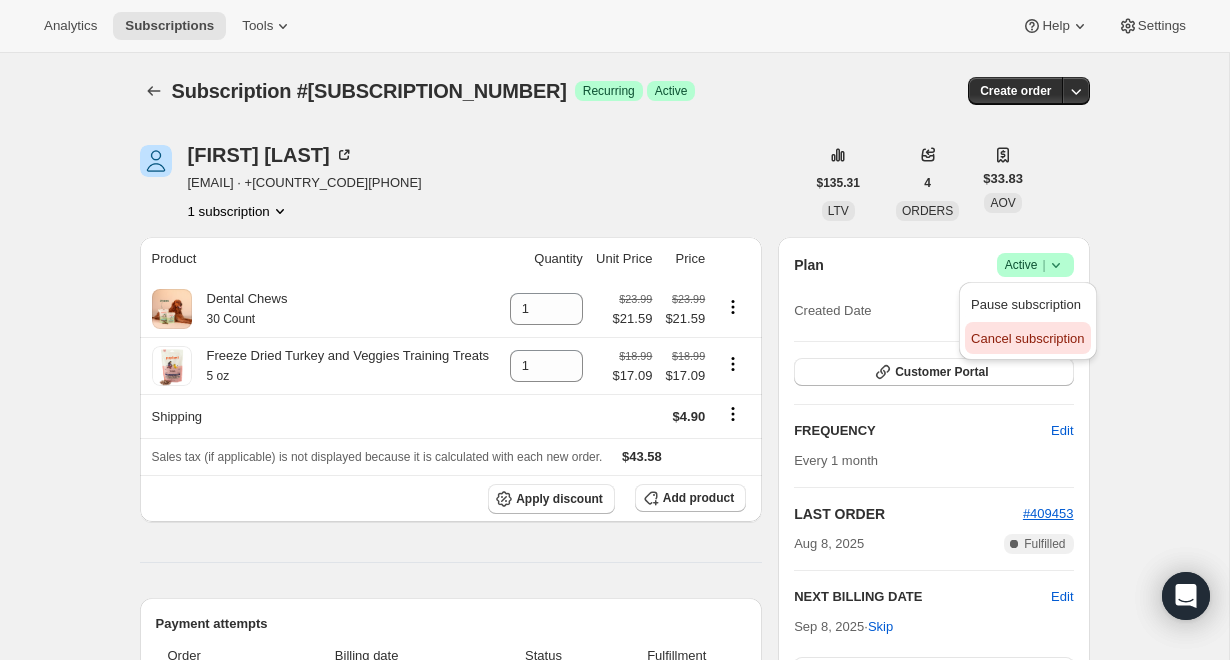 click on "Cancel subscription" at bounding box center (1027, 338) 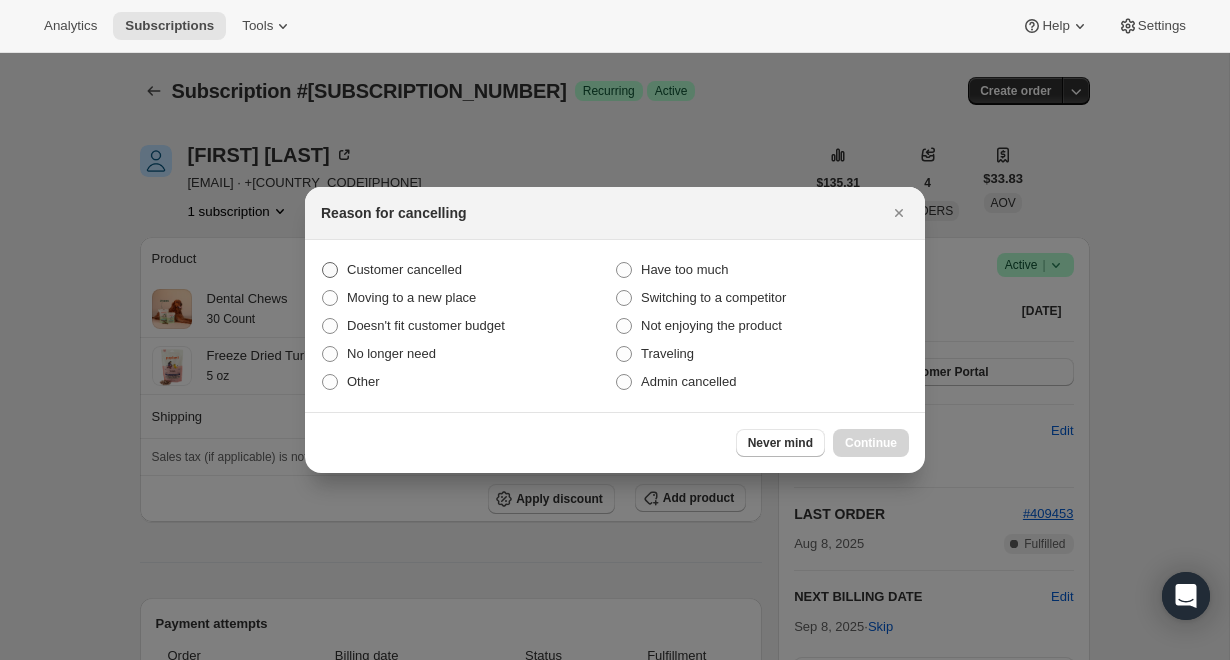 click on "Customer cancelled" at bounding box center (404, 269) 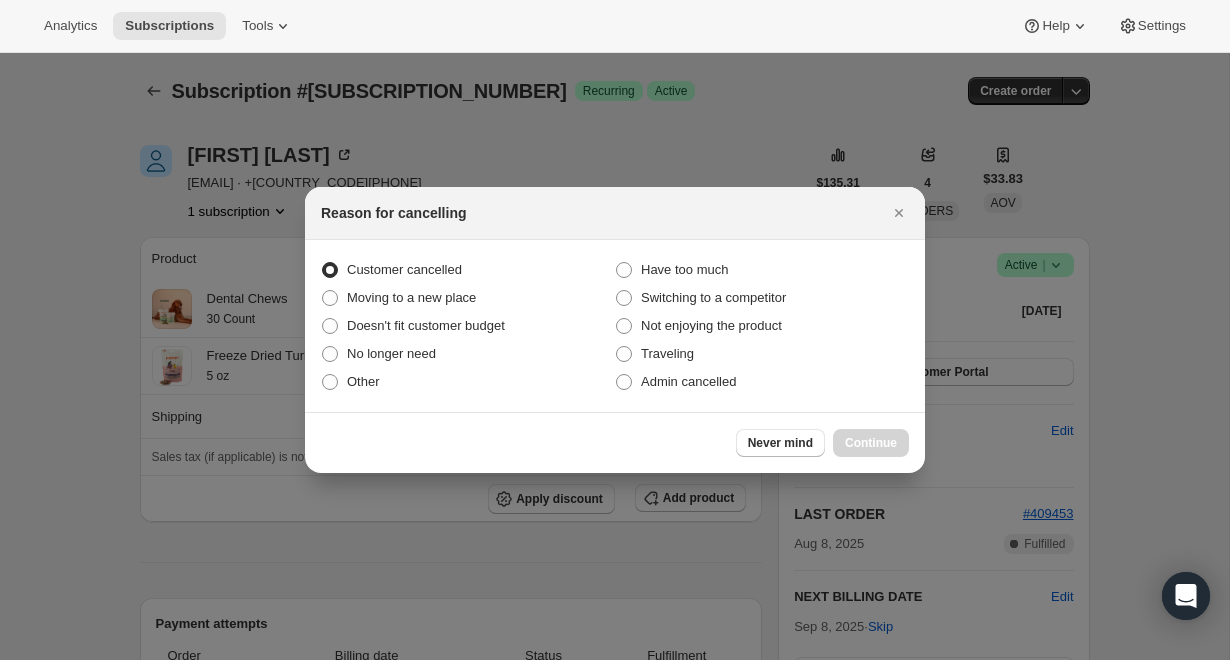 radio on "true" 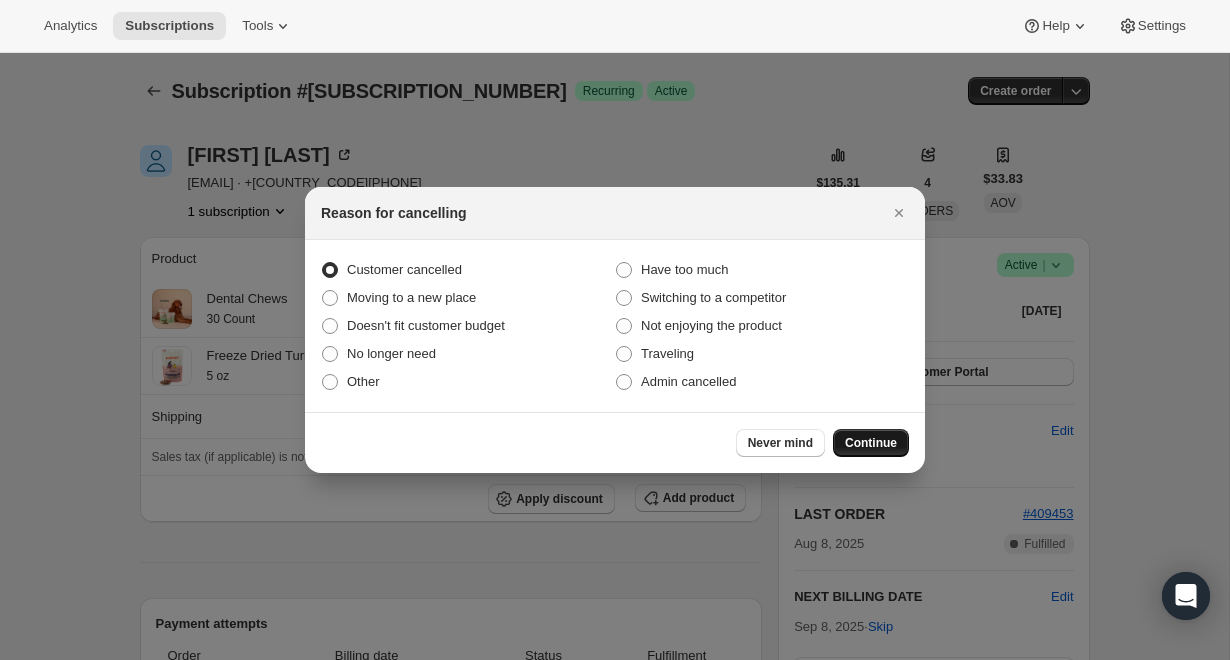 click on "Continue" at bounding box center (871, 443) 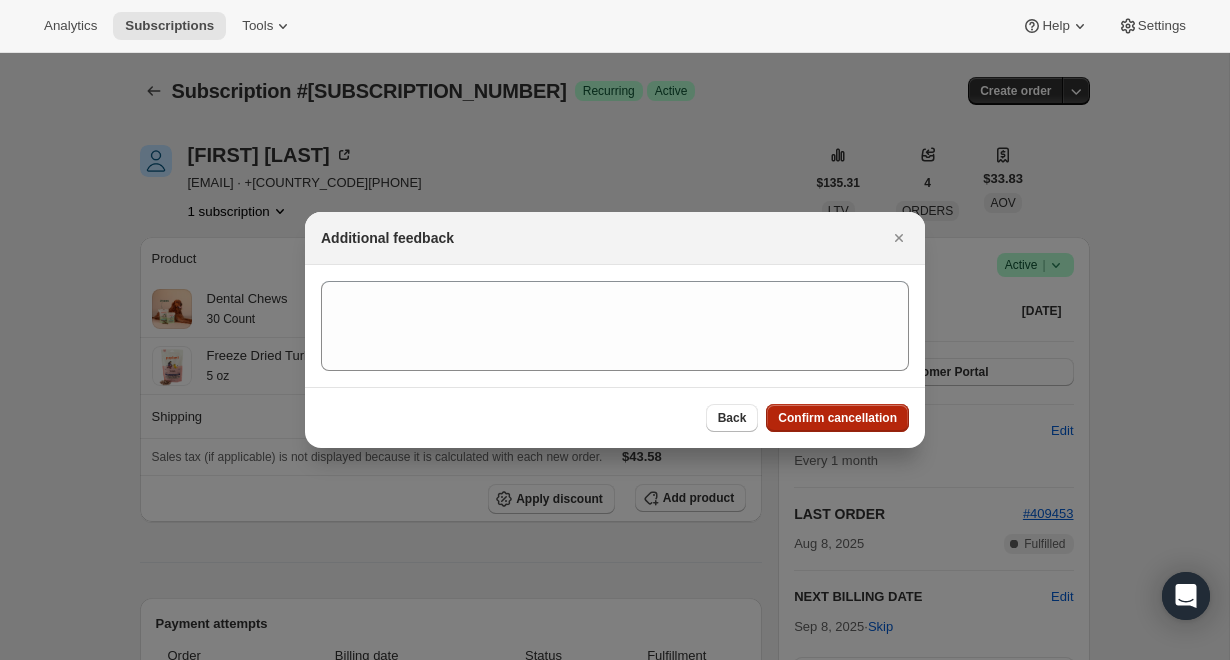 click on "Confirm cancellation" at bounding box center (837, 418) 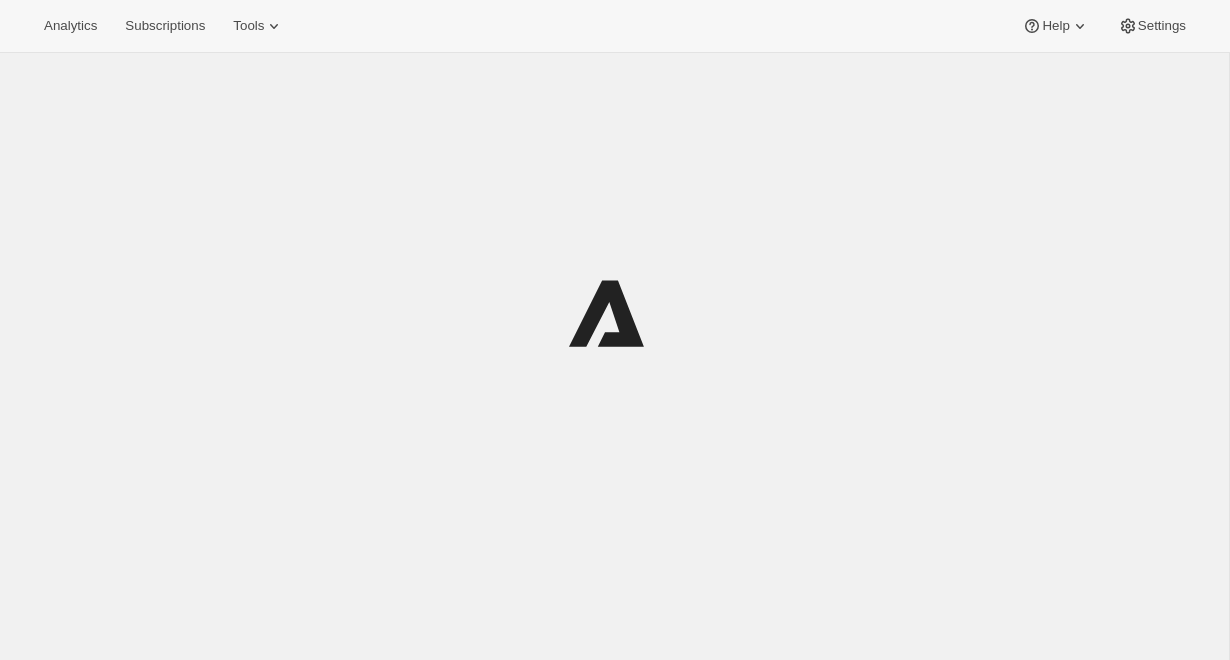 scroll, scrollTop: 0, scrollLeft: 0, axis: both 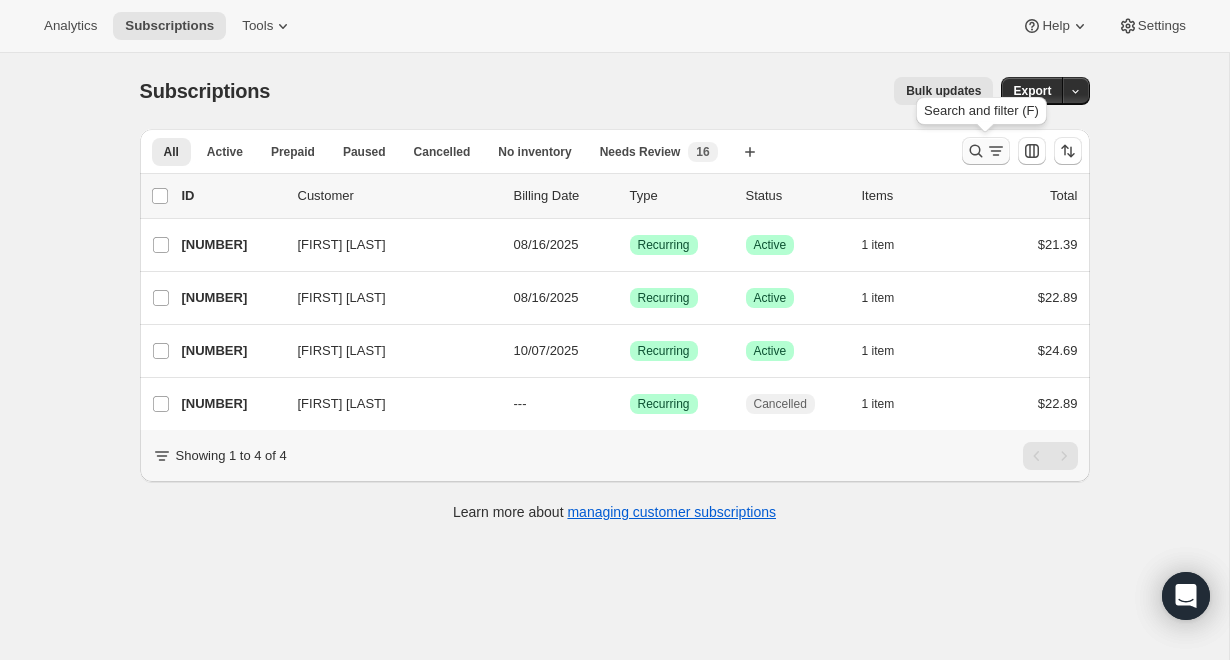 click 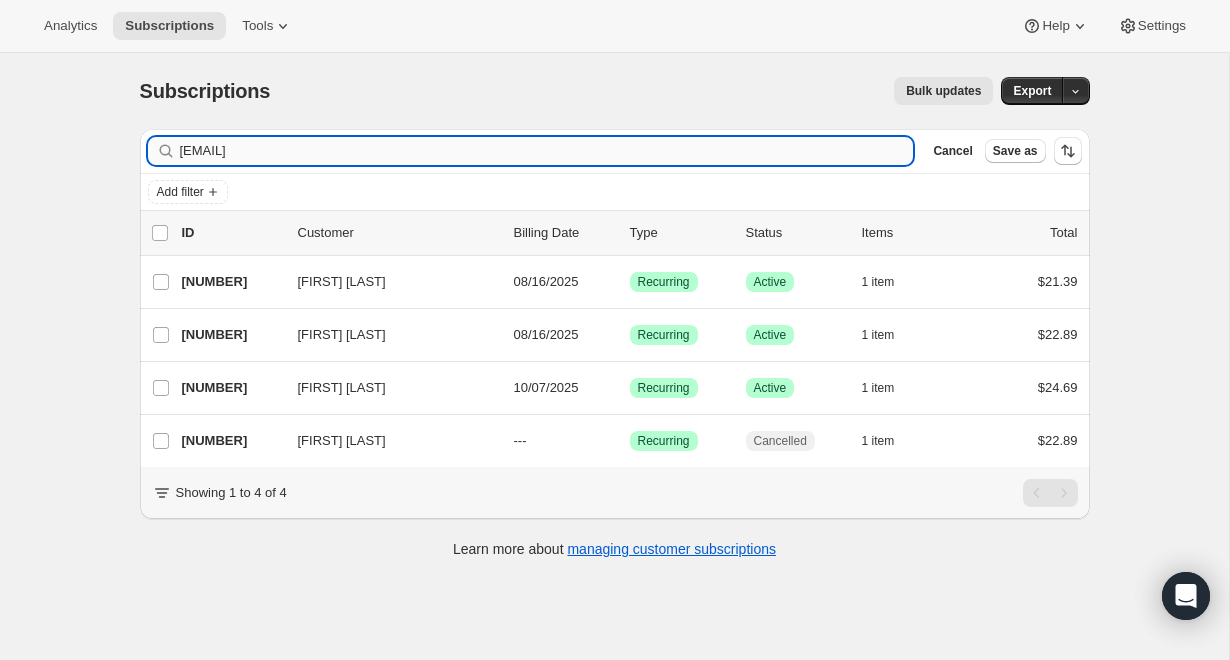 click on "[EMAIL]" at bounding box center [547, 151] 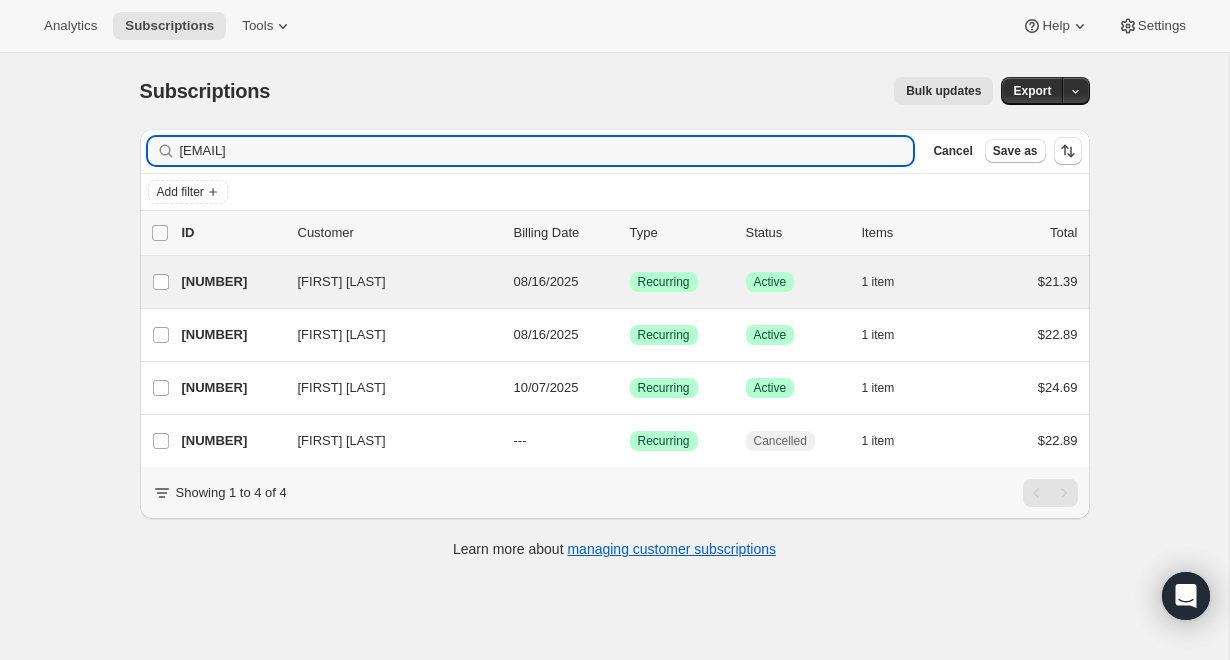 type on "janis.weatherford@gmail.com" 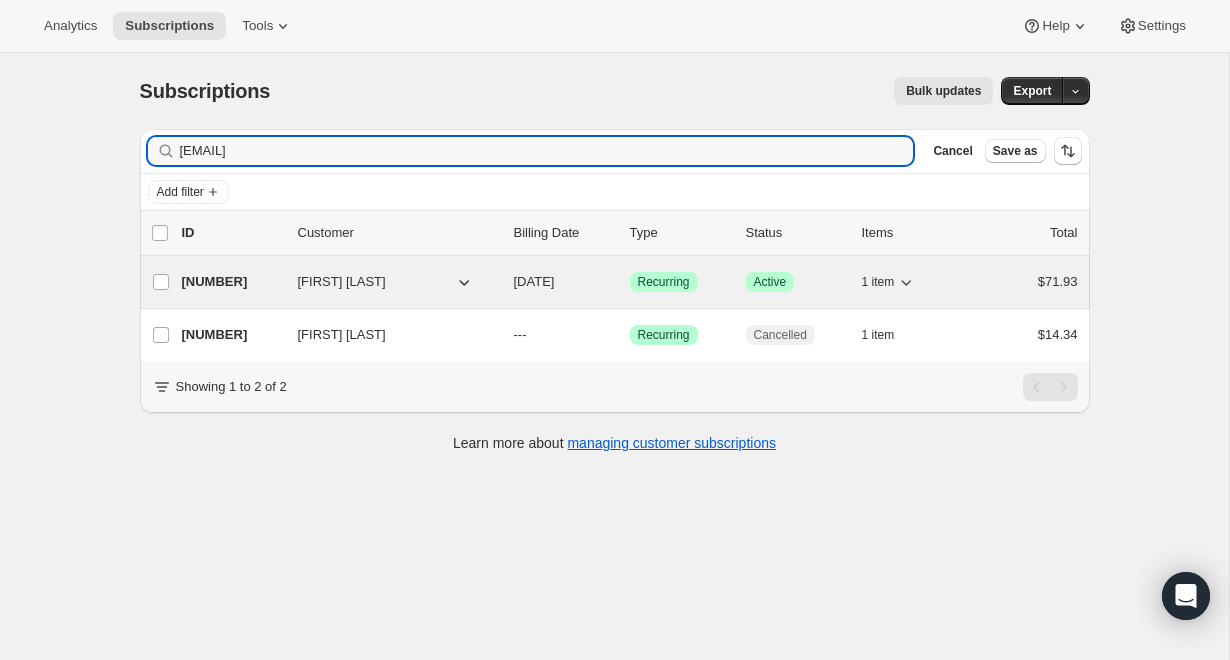 click on "25201442891" at bounding box center (232, 282) 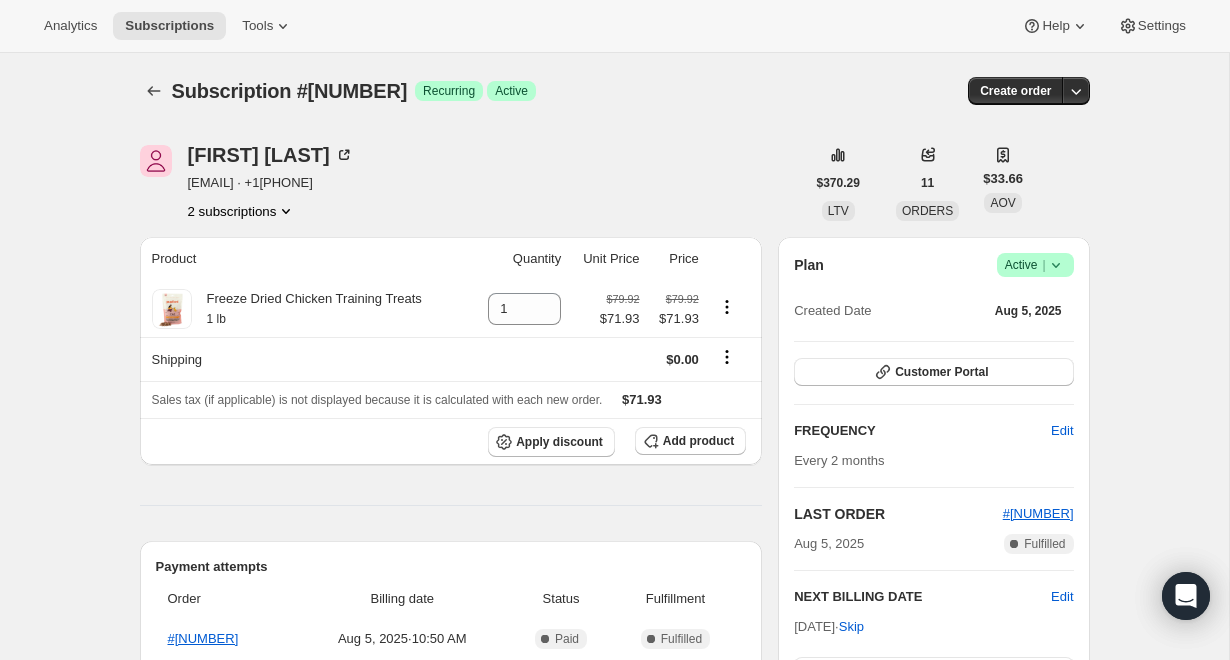 click on "Subscription #25201442891. This page is ready Subscription #25201442891 Success Recurring Success Active Create order Janis   Weatherford janis.weatherford@gmail.com · +16503032398 2 subscriptions $370.29 LTV 11 ORDERS $33.66 AOV Product Quantity Unit Price Price Freeze Dried Chicken Training Treats 1 lb 1 $79.92 $71.93 $79.92 $71.93 Shipping $0.00 Sales tax (if applicable) is not displayed because it is calculated with each new order.   $71.93 Apply discount Add product Payment attempts Order Billing date Status Fulfillment #408479 Aug 5, 2025  ·  10:50 AM  Complete Paid  Complete Fulfilled Timeline Aug 5, 2025 Janis Weatherford  created the subscription order.  View order 10:50 AM Plan Success Active | Created Date Aug 5, 2025 Customer Portal FREQUENCY Edit Every 2 months LAST ORDER #408479 Aug 5, 2025  Complete Fulfilled NEXT BILLING DATE Edit Oct 5, 2025   ·  Skip Order now Batching Settings Add Notes Edit No notes from customer SHIPPING ADDRESS Edit BILLING ADDRESS Stored in ShopPay PAYMENT METHOD" at bounding box center [615, 697] 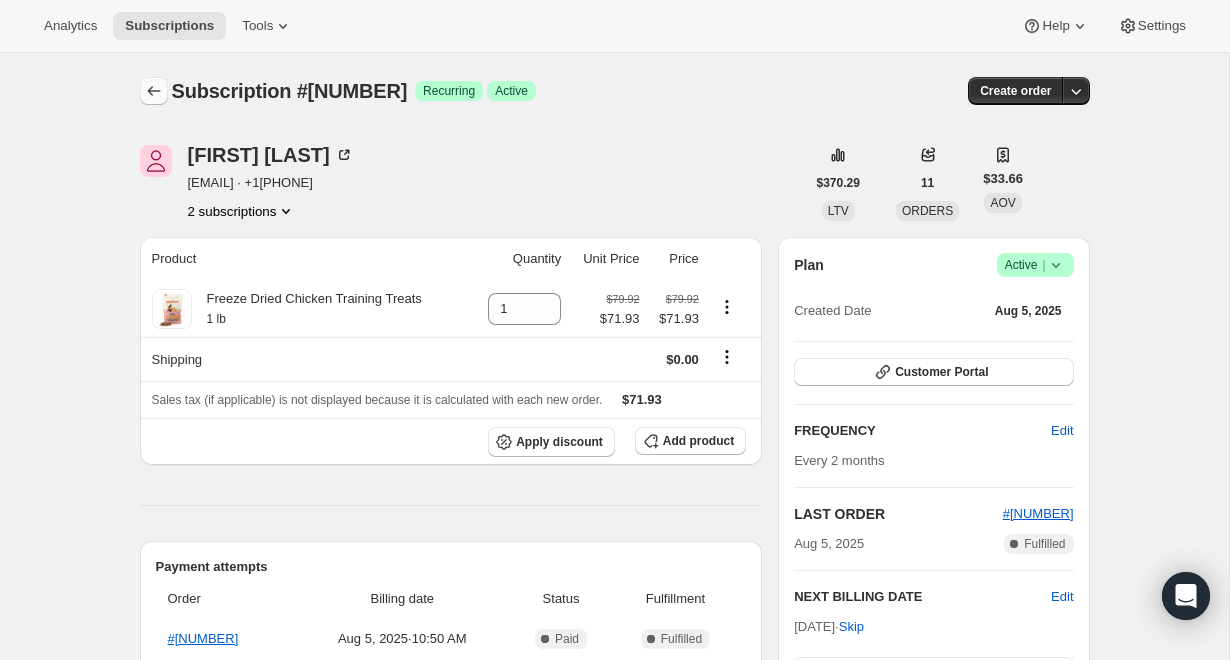 click 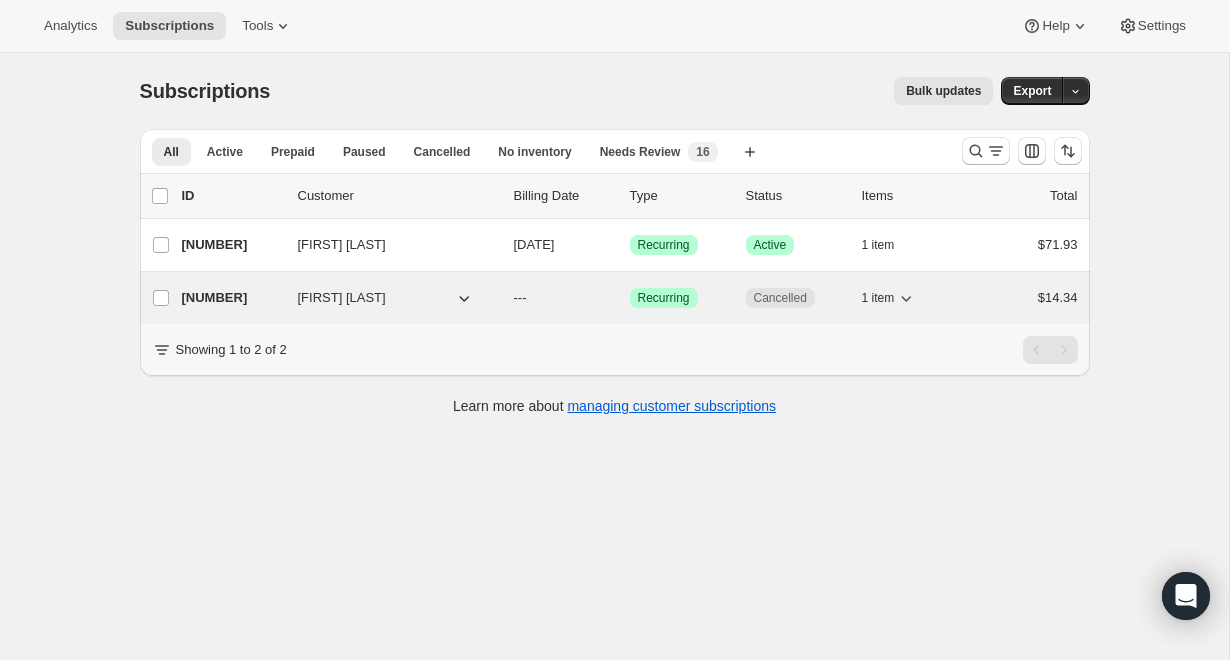 click on "25201475659" at bounding box center (232, 298) 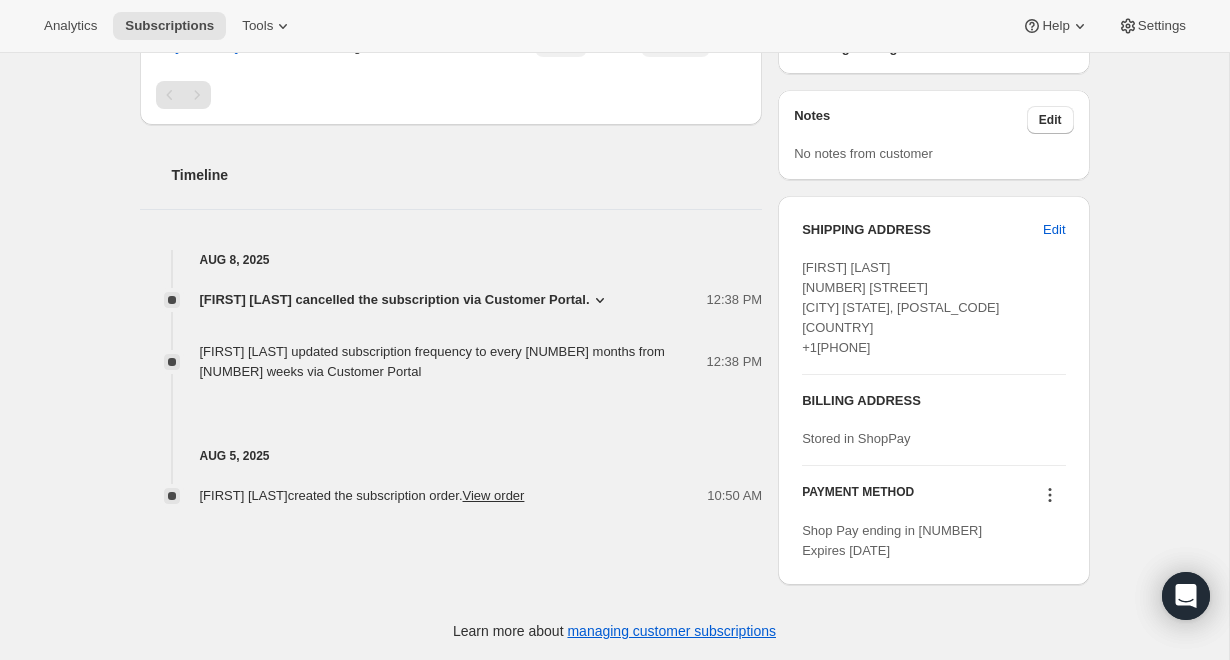 scroll, scrollTop: 0, scrollLeft: 0, axis: both 